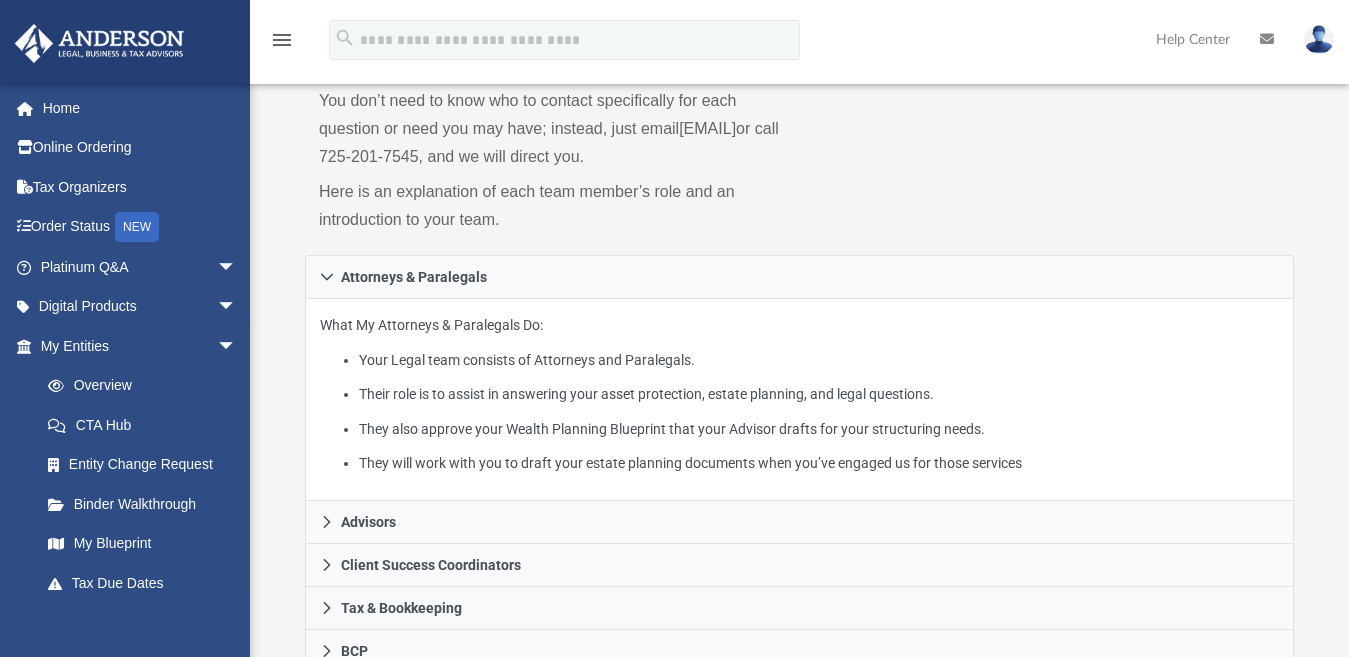 scroll, scrollTop: 300, scrollLeft: 0, axis: vertical 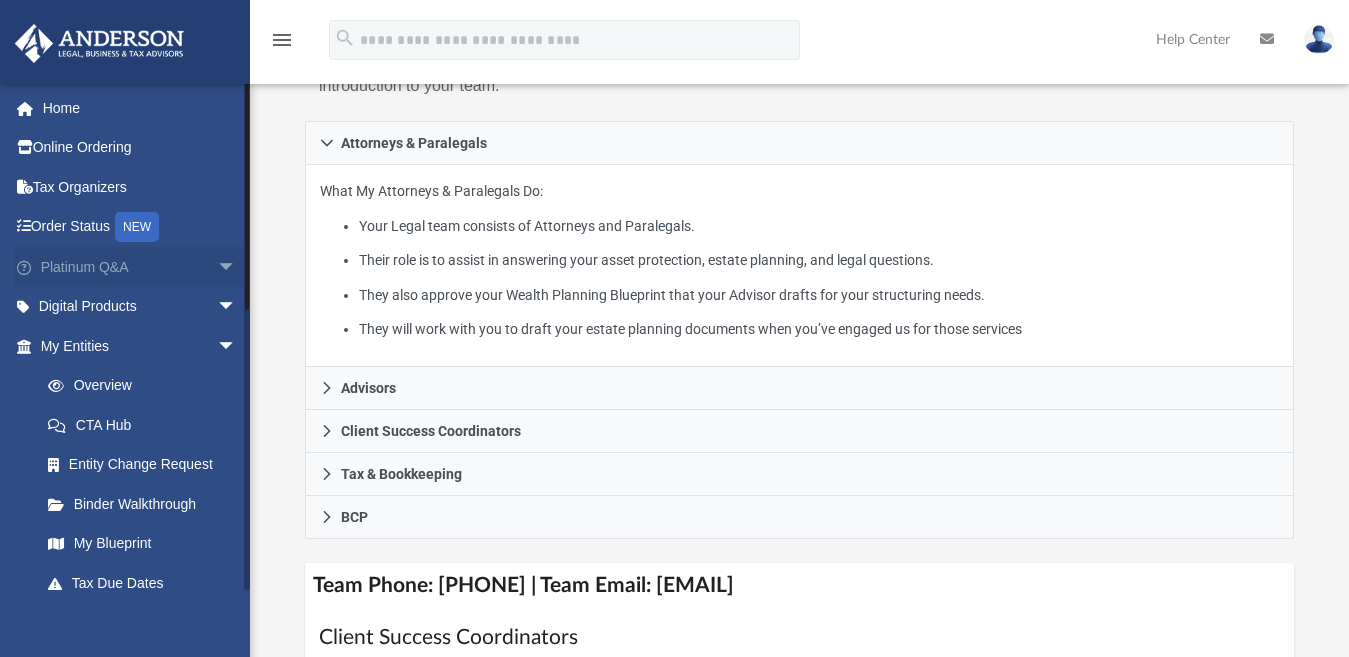 click on "arrow_drop_down" at bounding box center [237, 267] 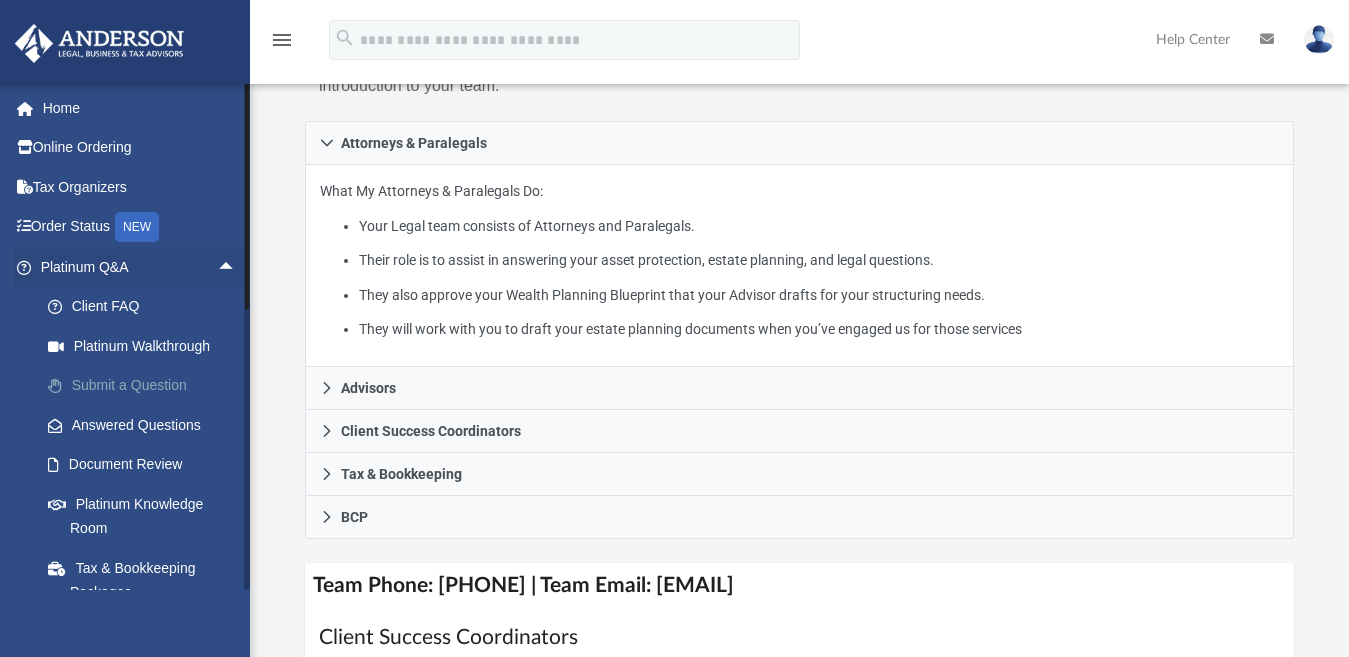 click on "Submit a Question" at bounding box center (147, 386) 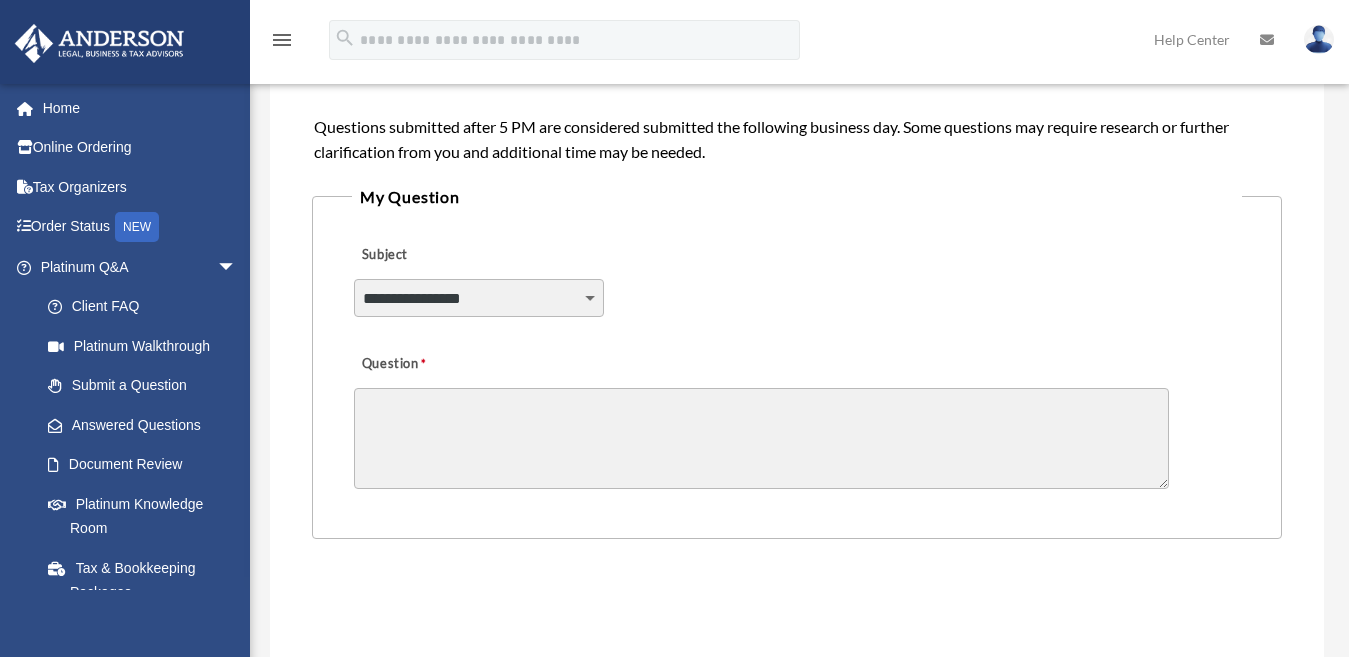 scroll, scrollTop: 400, scrollLeft: 0, axis: vertical 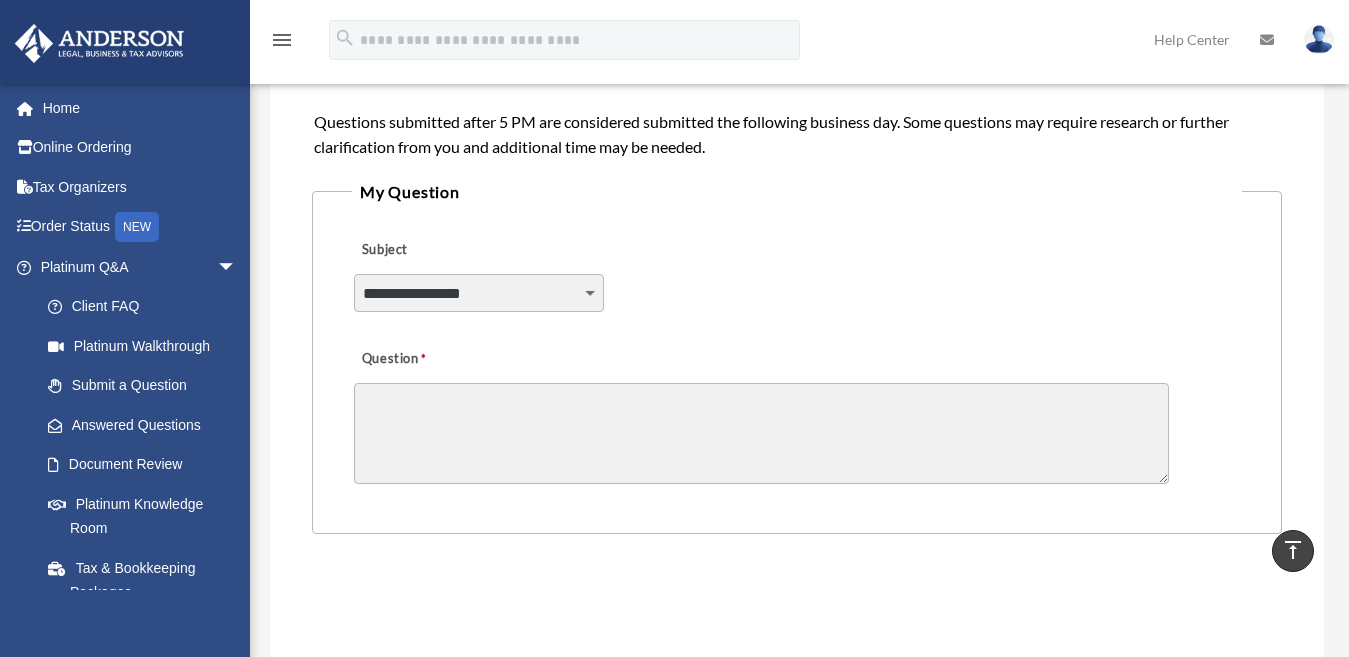 click on "**********" at bounding box center [479, 293] 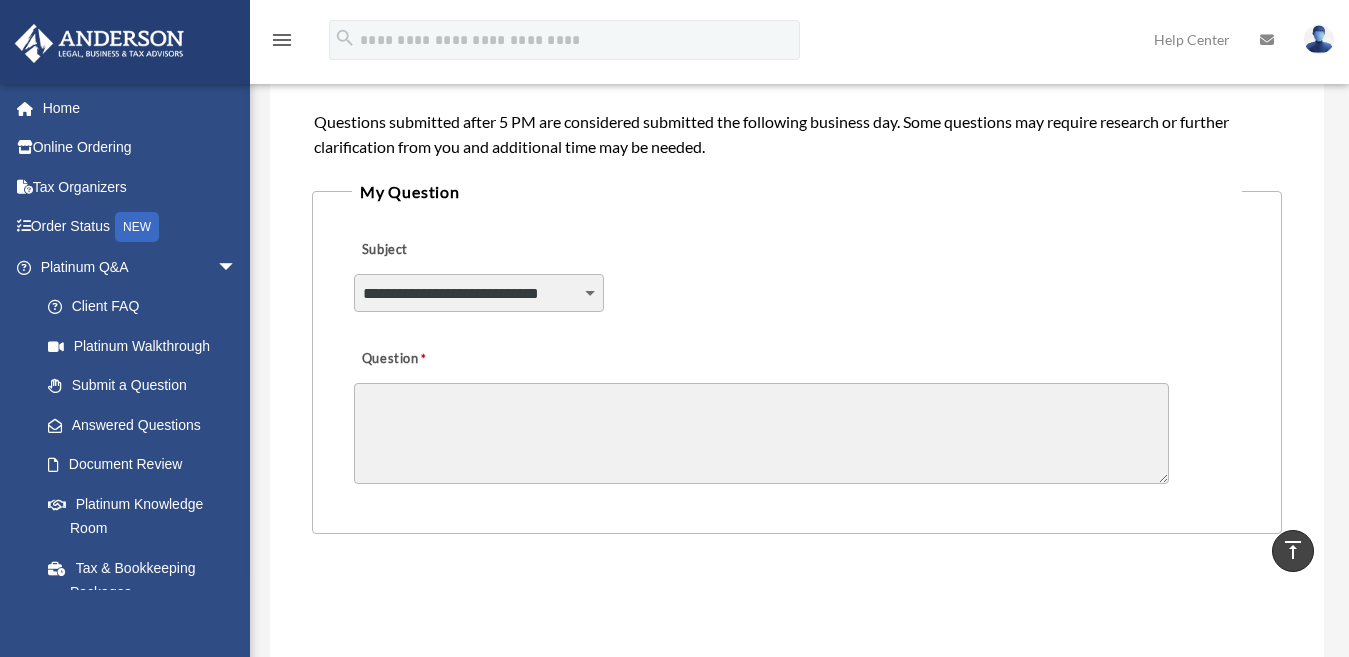 click on "**********" at bounding box center [479, 293] 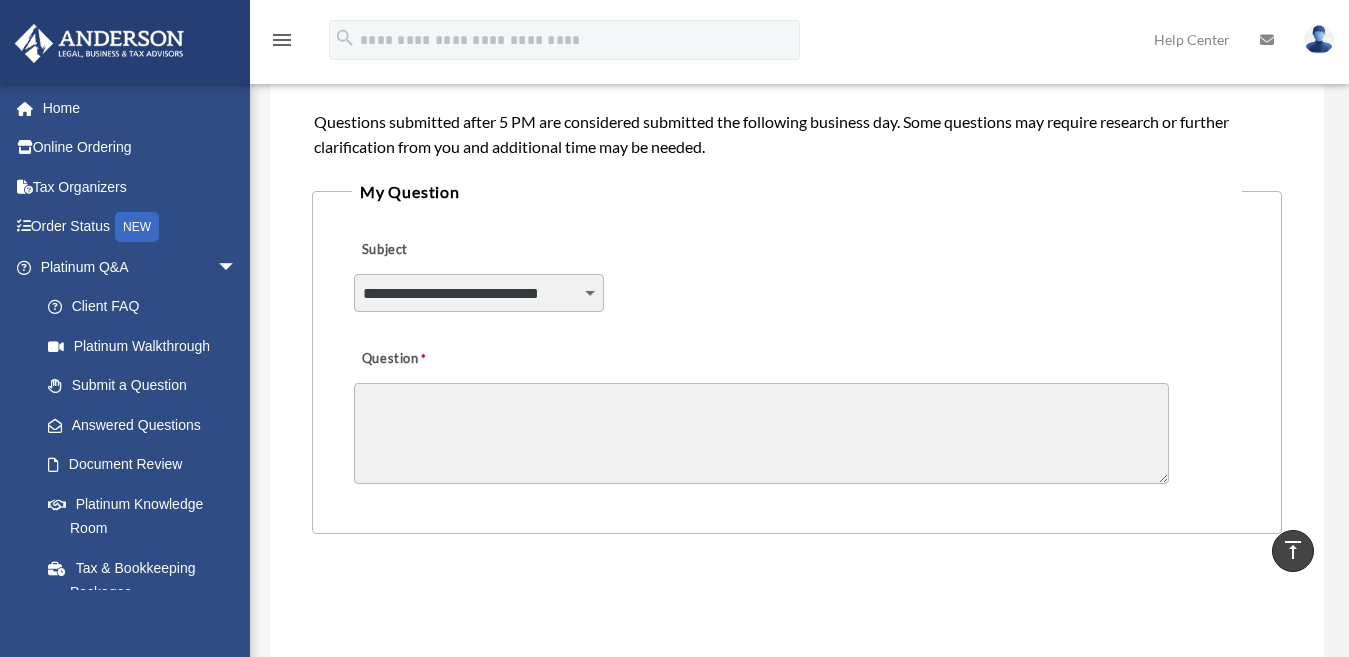 click on "Question" at bounding box center [761, 433] 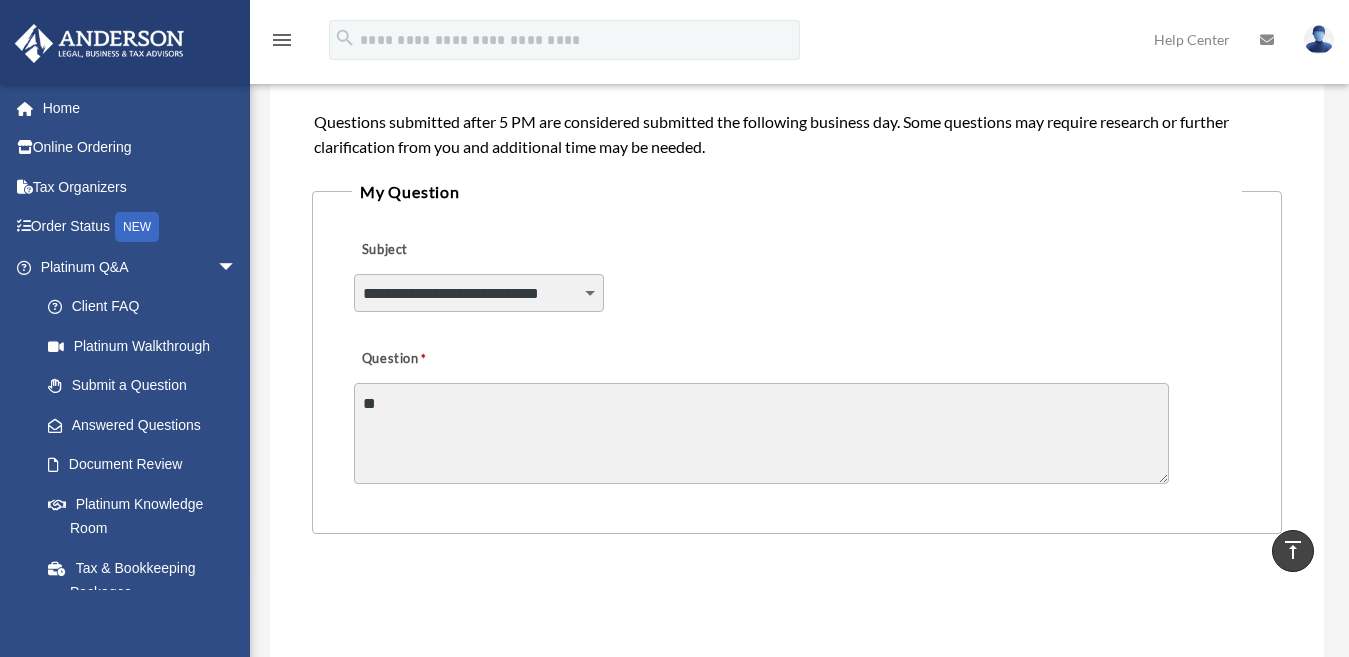type on "*" 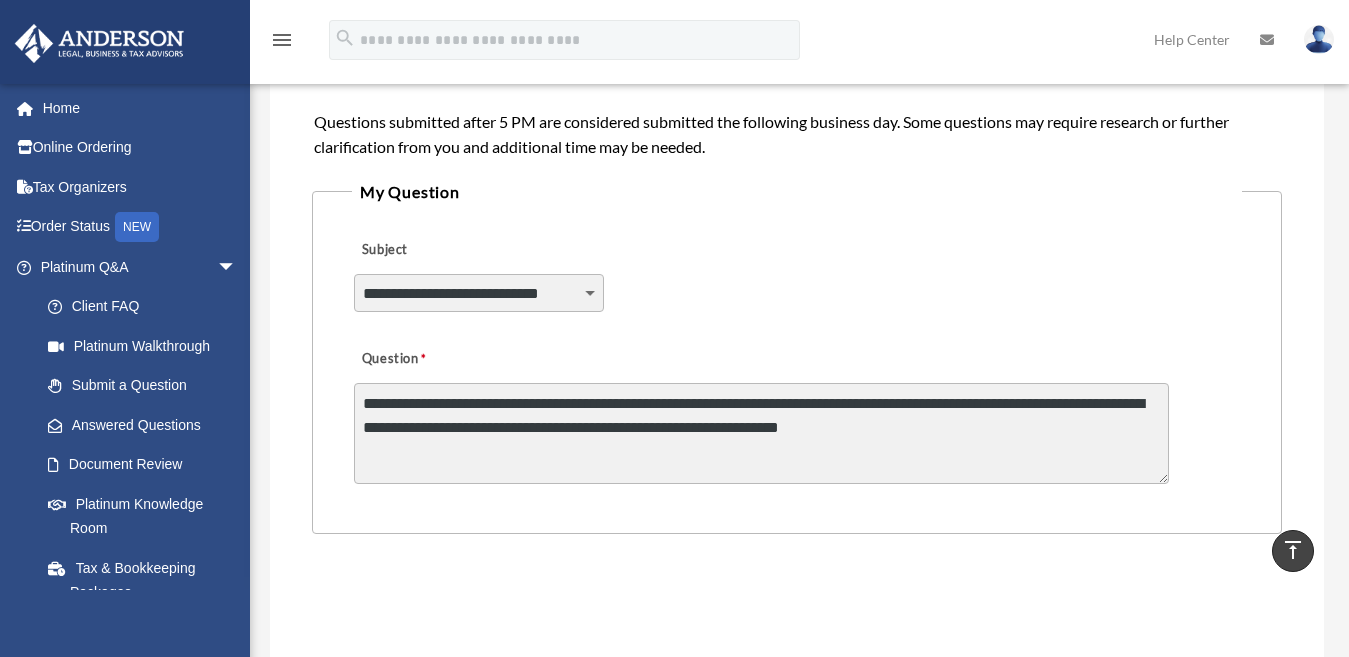 click on "**********" at bounding box center [761, 433] 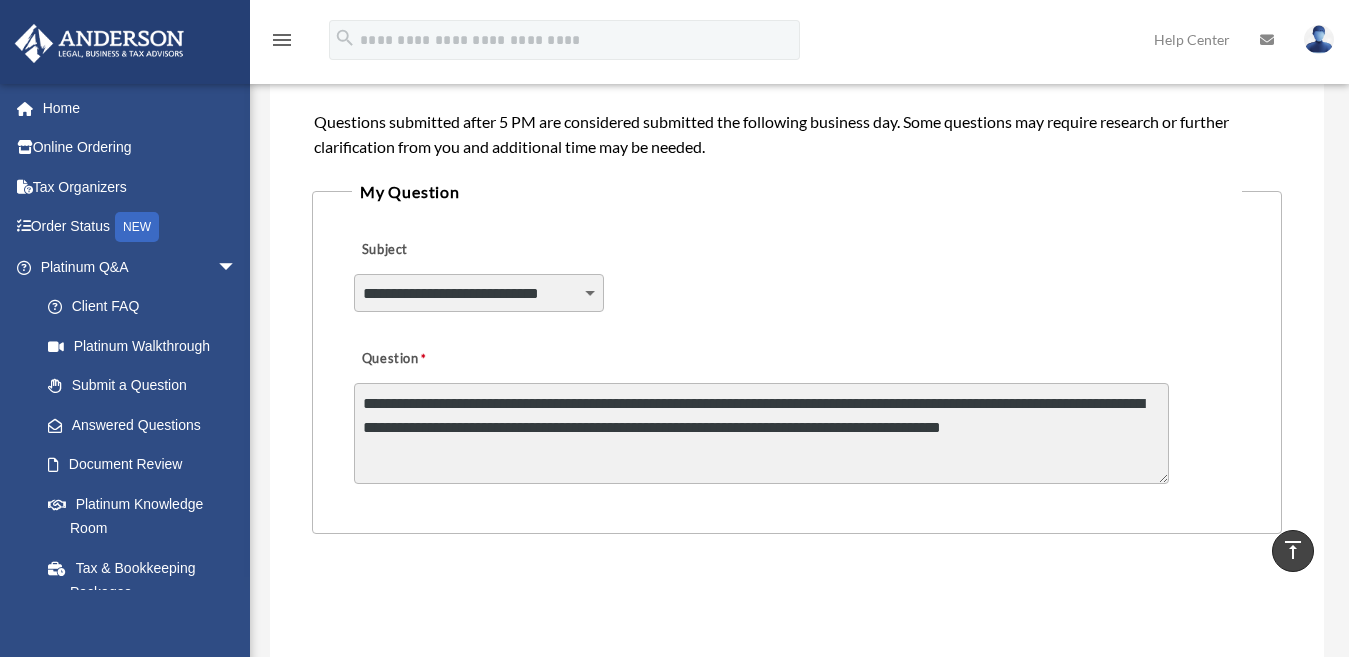 click on "**********" at bounding box center (761, 433) 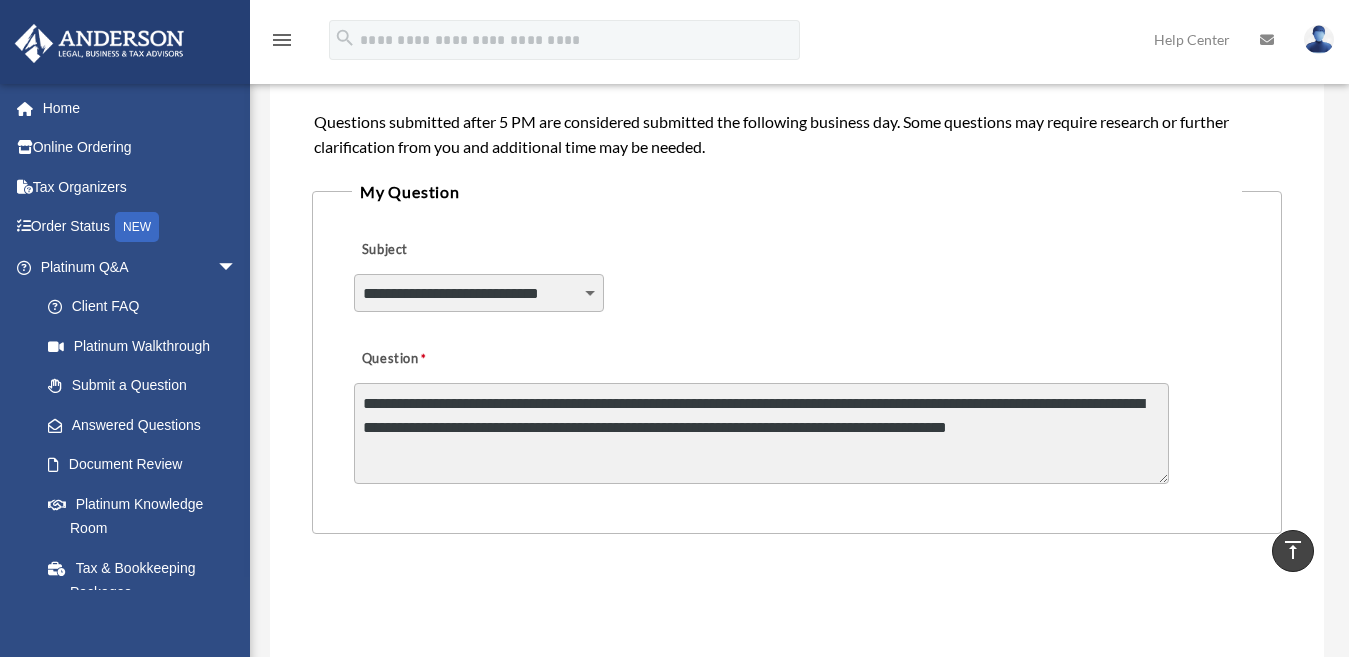 click on "**********" at bounding box center (761, 433) 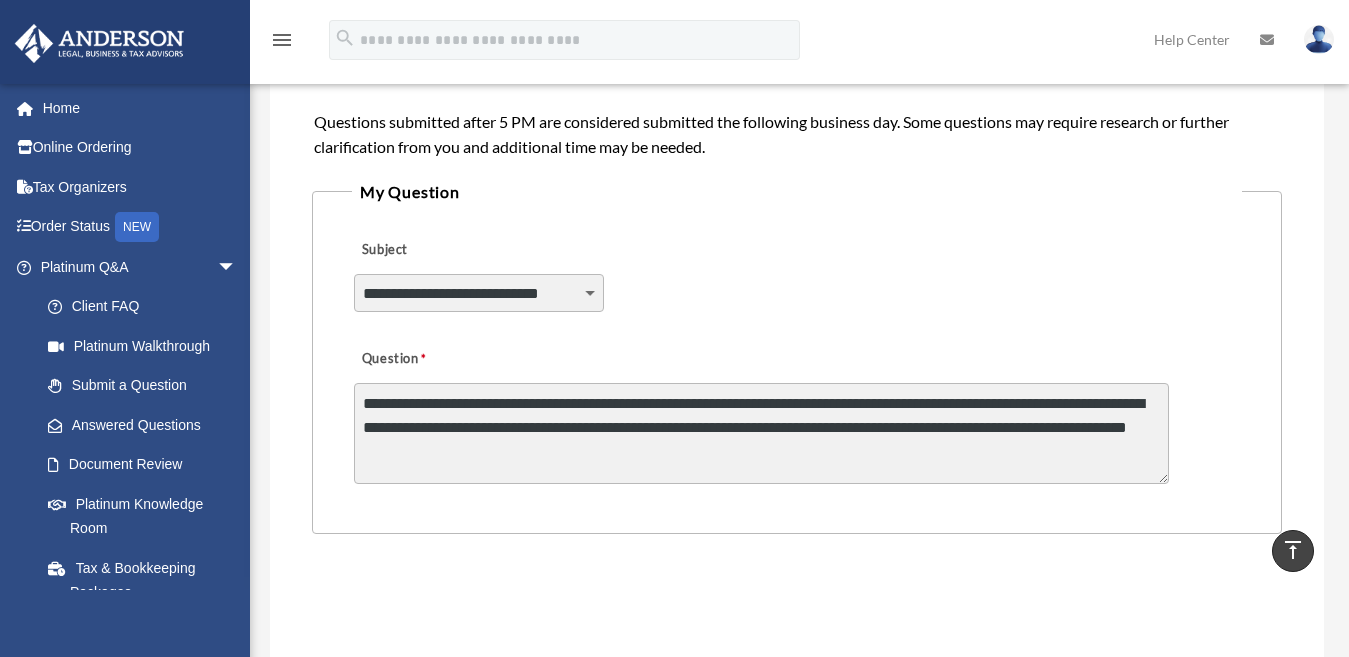 click on "**********" at bounding box center [761, 433] 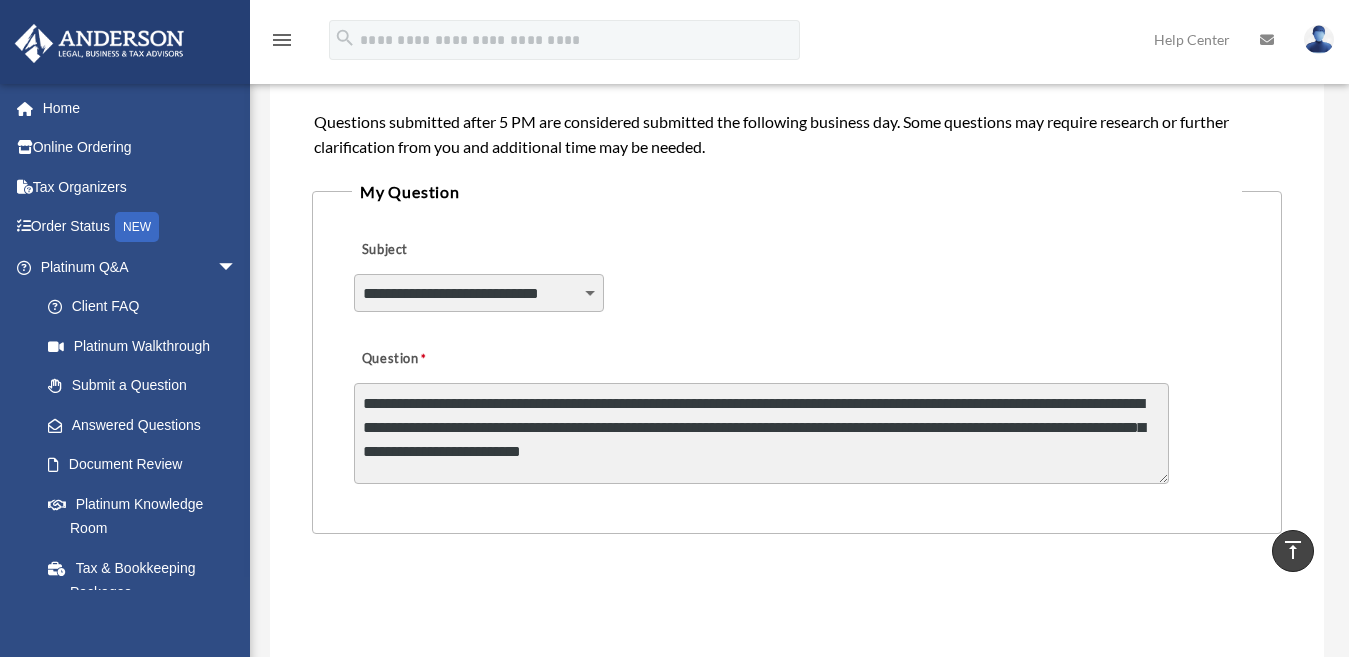 click on "**********" at bounding box center [761, 433] 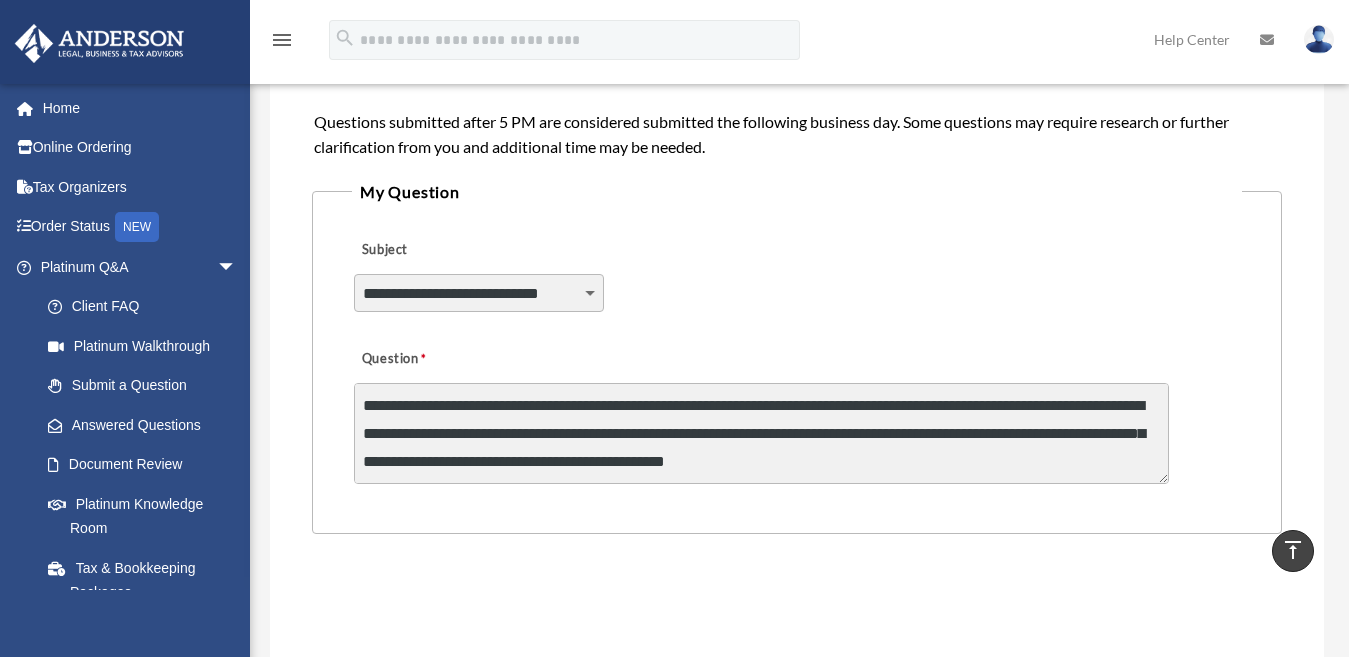 click on "**********" at bounding box center (797, 356) 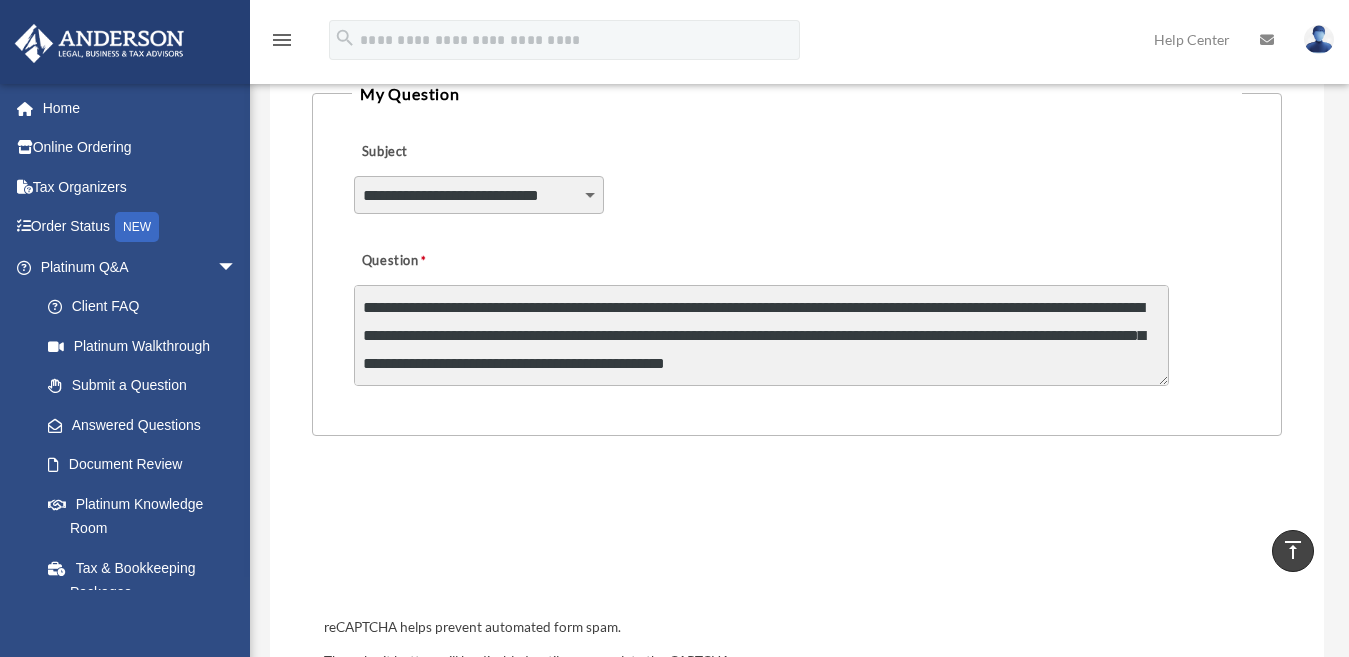 scroll, scrollTop: 510, scrollLeft: 0, axis: vertical 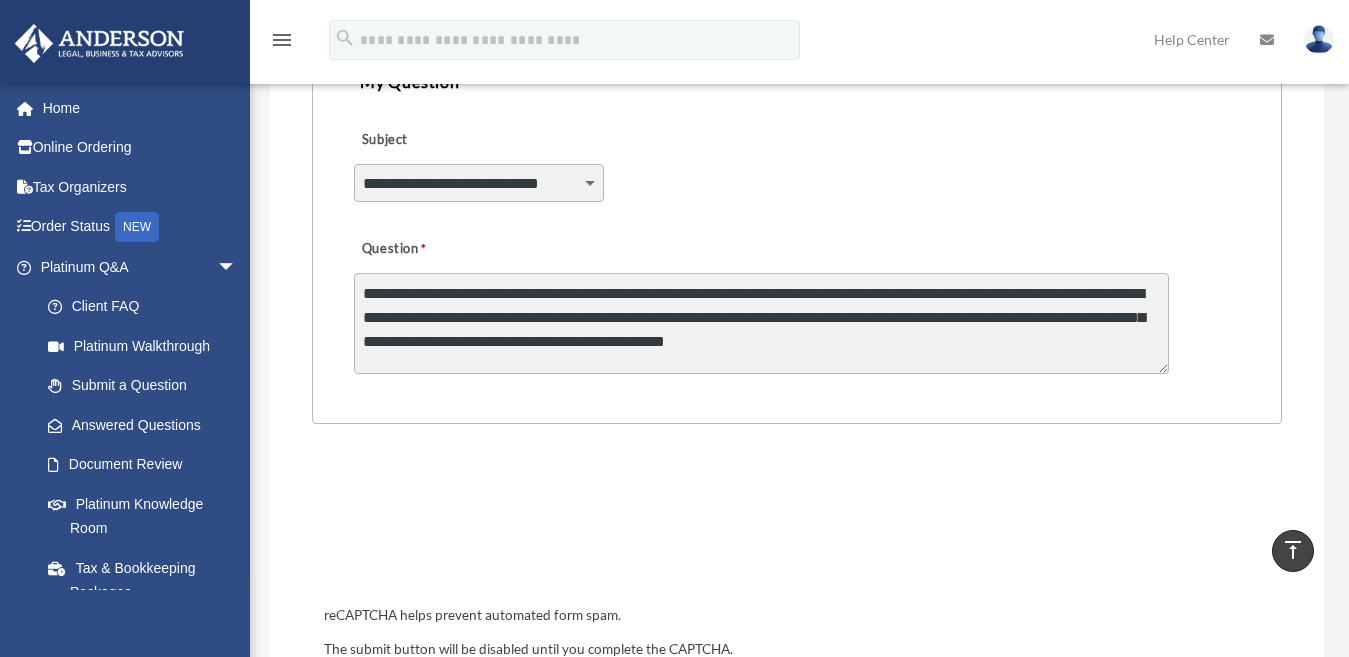 click on "**********" at bounding box center (761, 323) 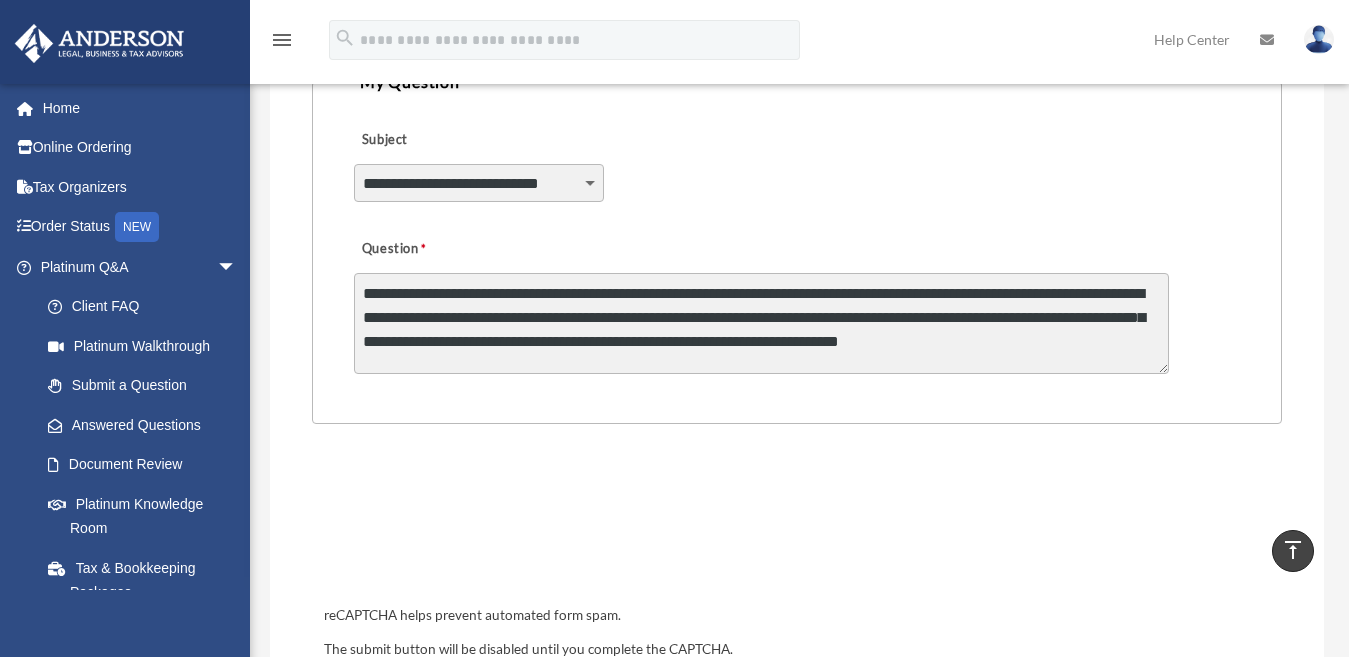 click on "**********" at bounding box center (761, 323) 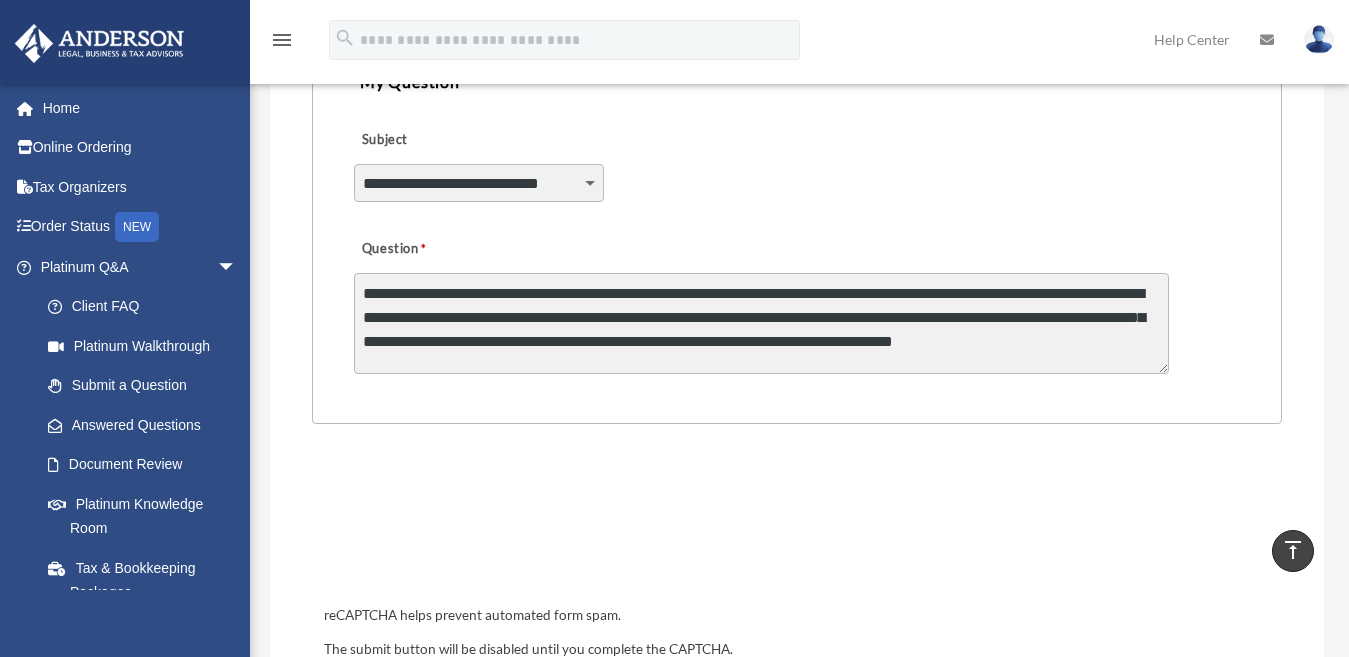 click on "**********" at bounding box center [797, 304] 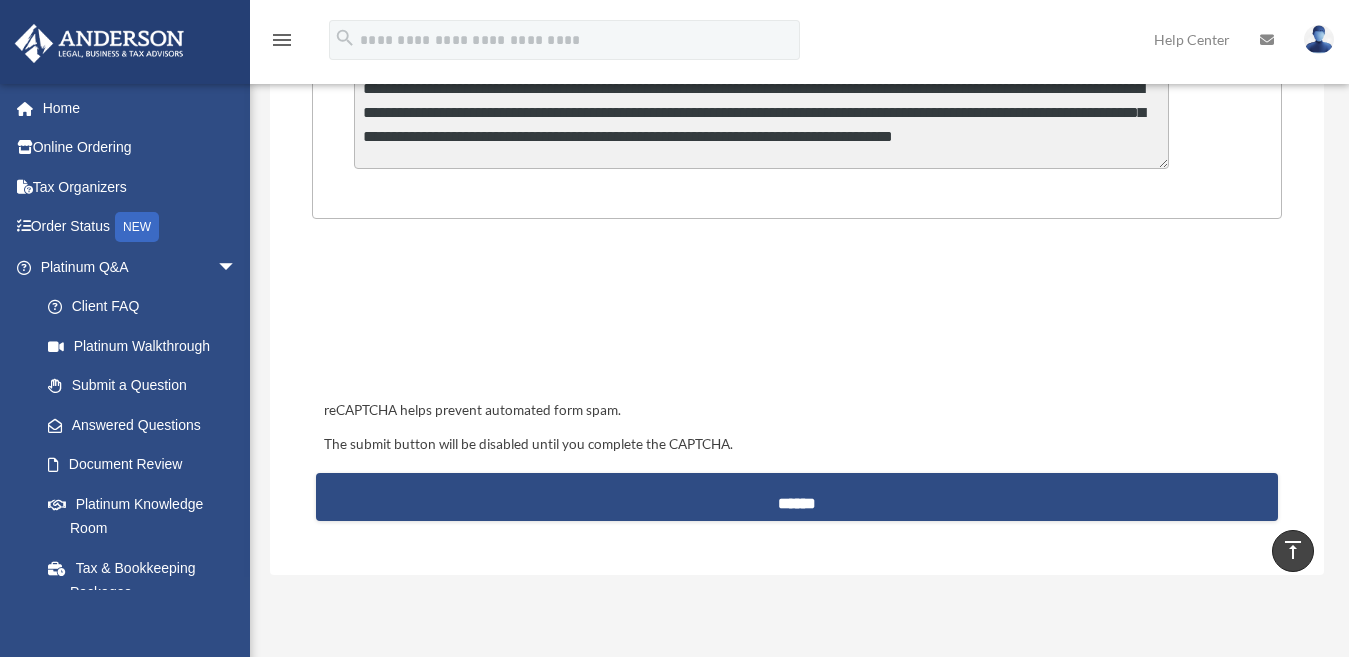 scroll, scrollTop: 718, scrollLeft: 0, axis: vertical 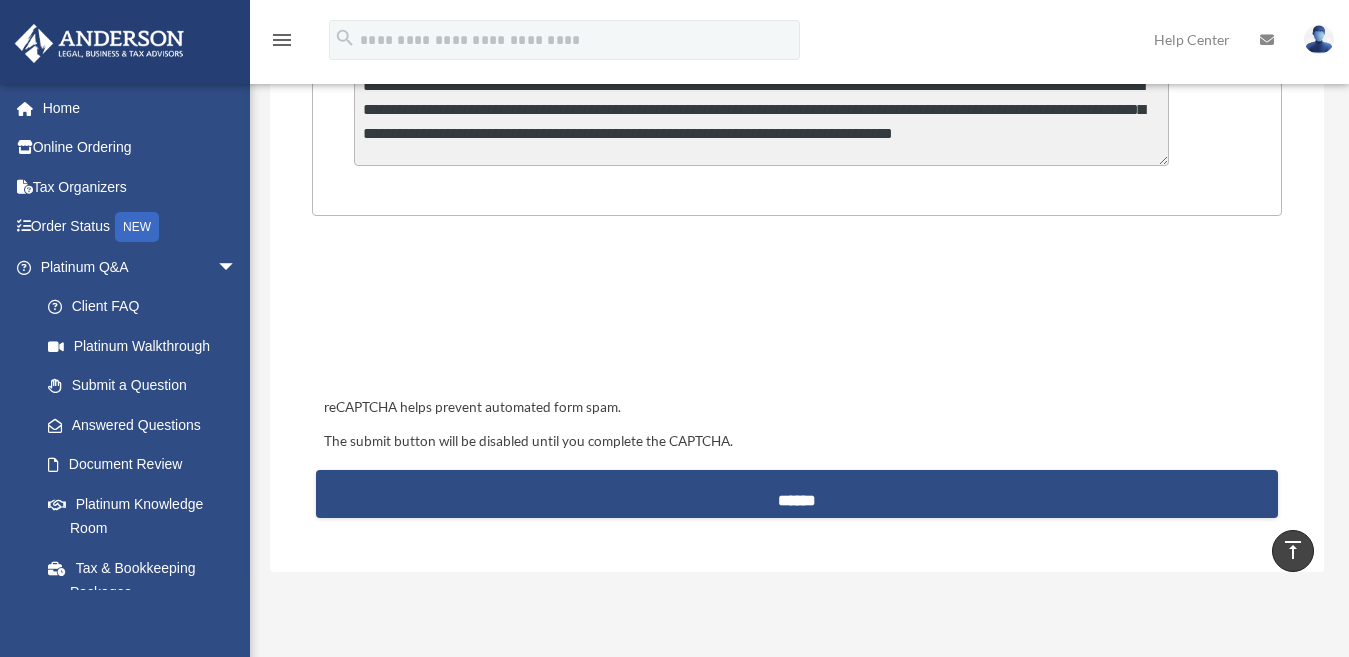 type on "**********" 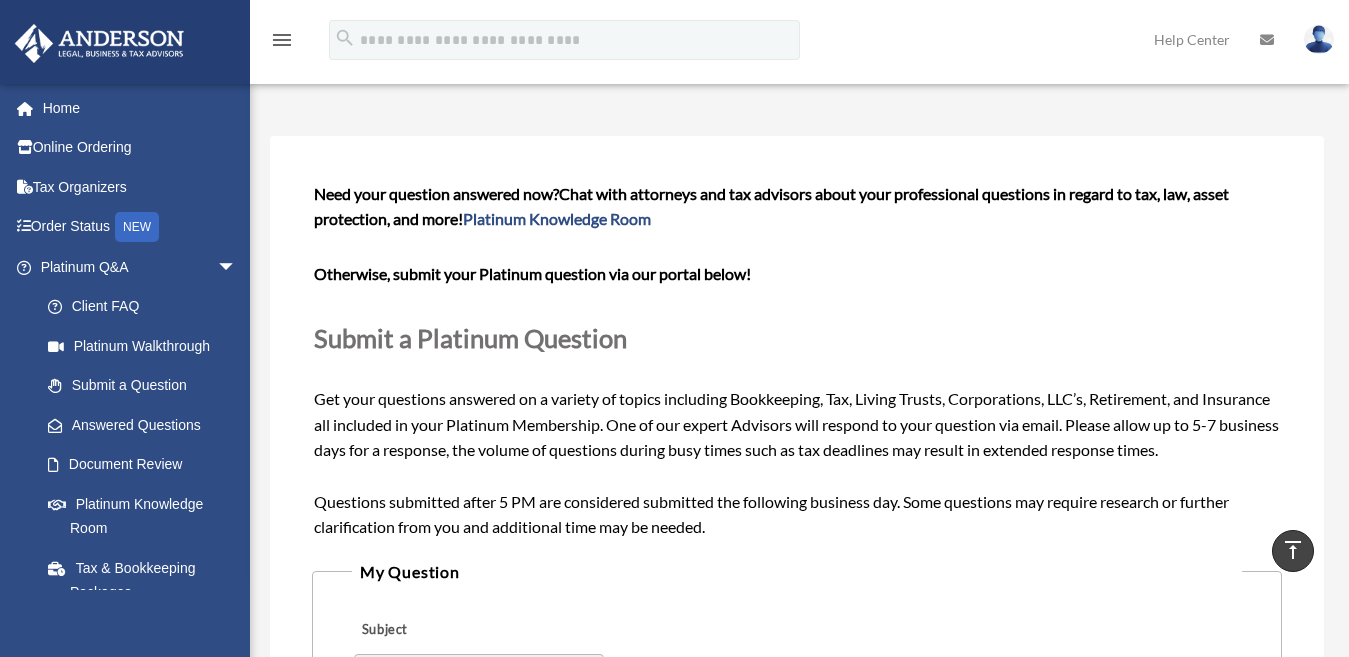 scroll, scrollTop: 18, scrollLeft: 0, axis: vertical 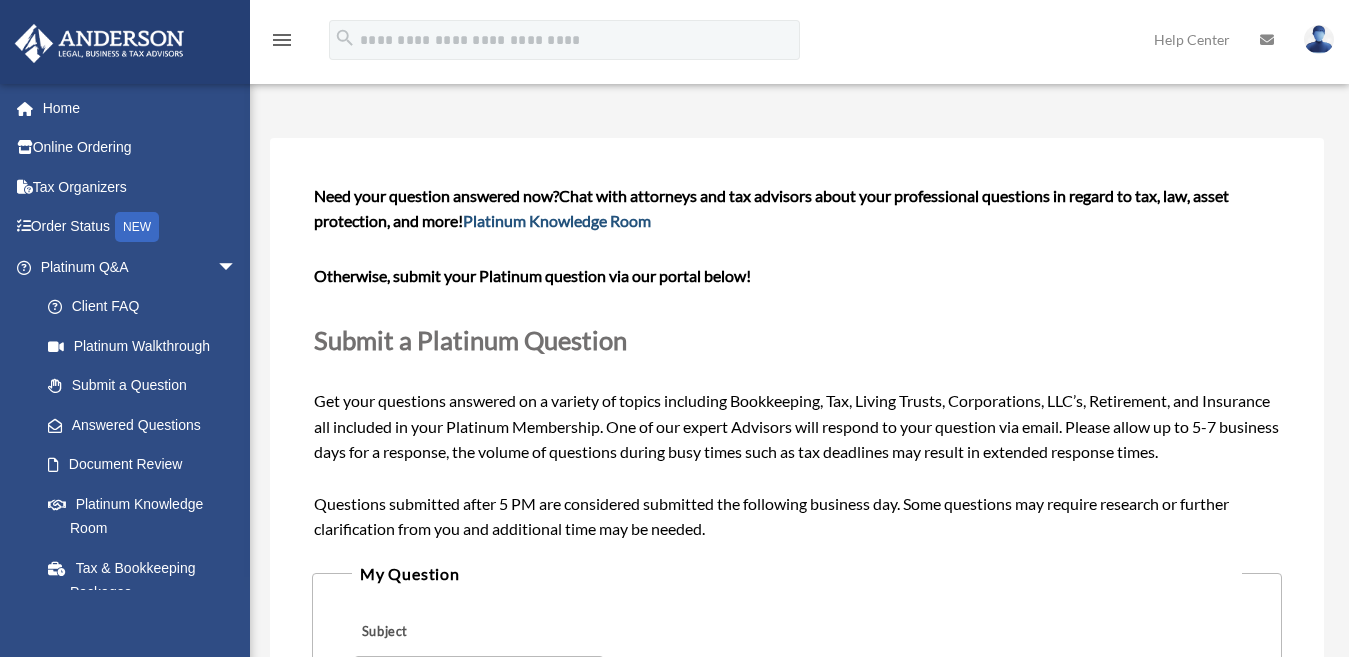 click on "Platinum Knowledge Room" at bounding box center (557, 220) 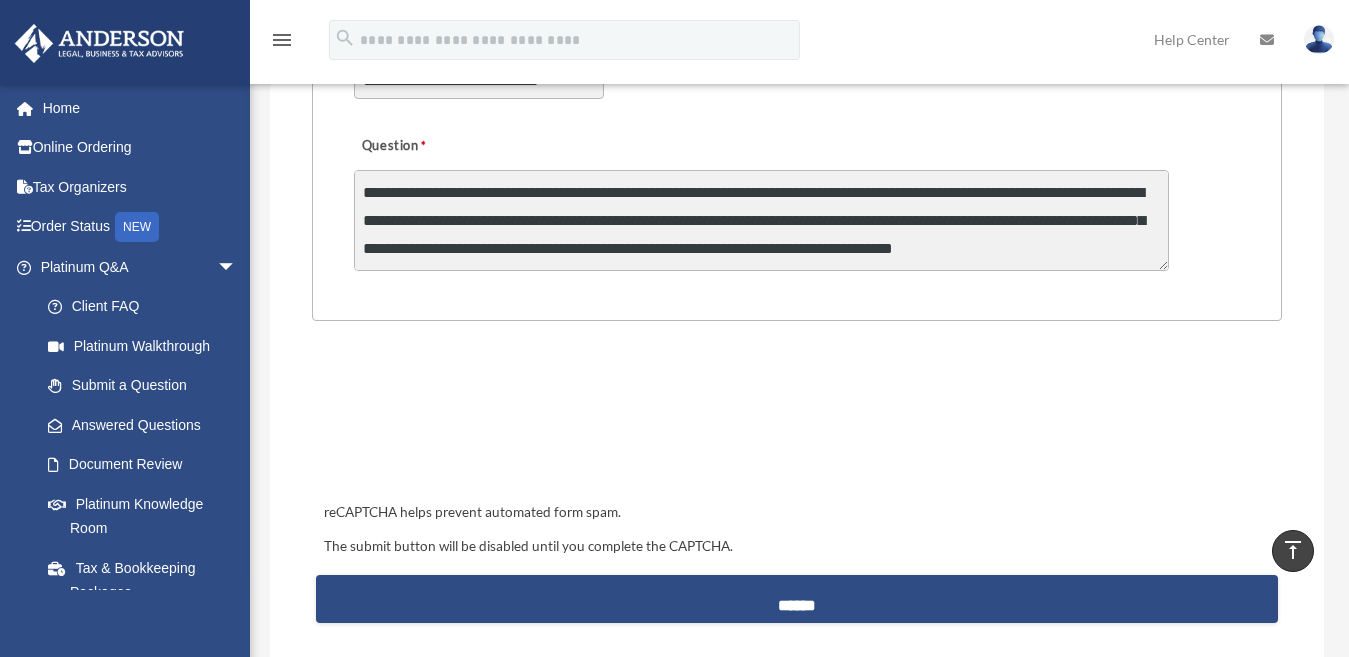 scroll, scrollTop: 513, scrollLeft: 0, axis: vertical 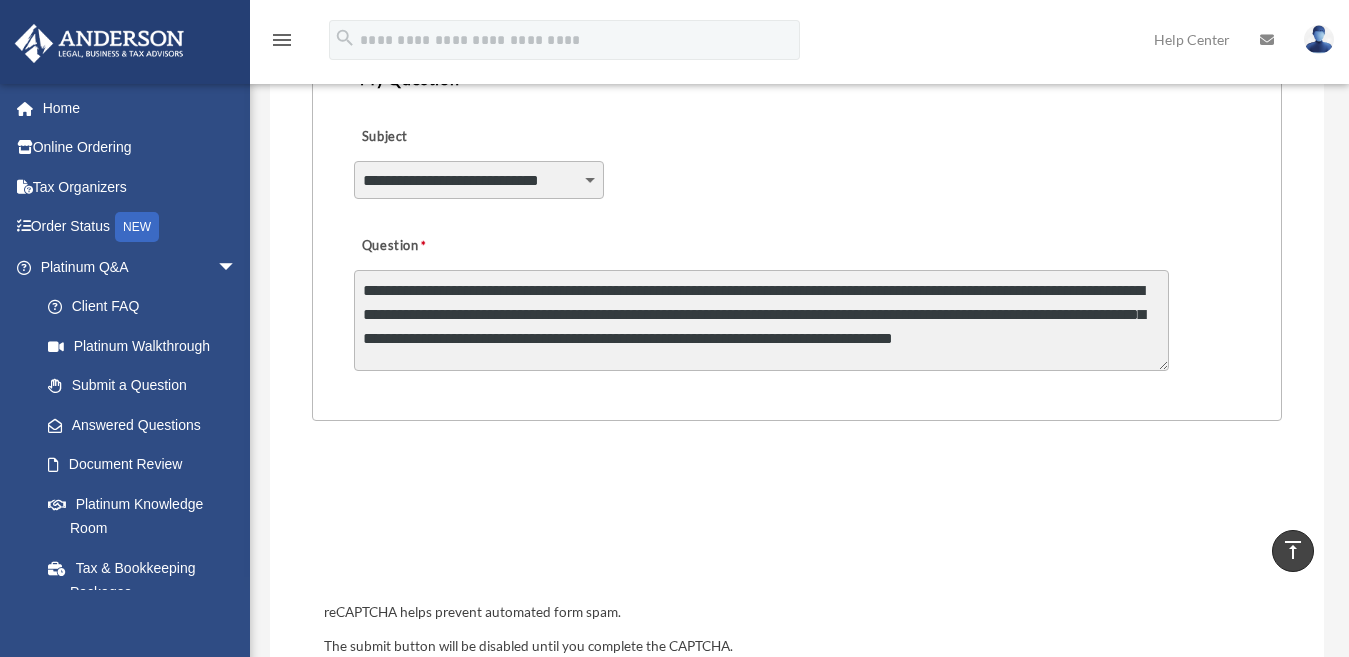 drag, startPoint x: 359, startPoint y: 292, endPoint x: 443, endPoint y: 350, distance: 102.0784 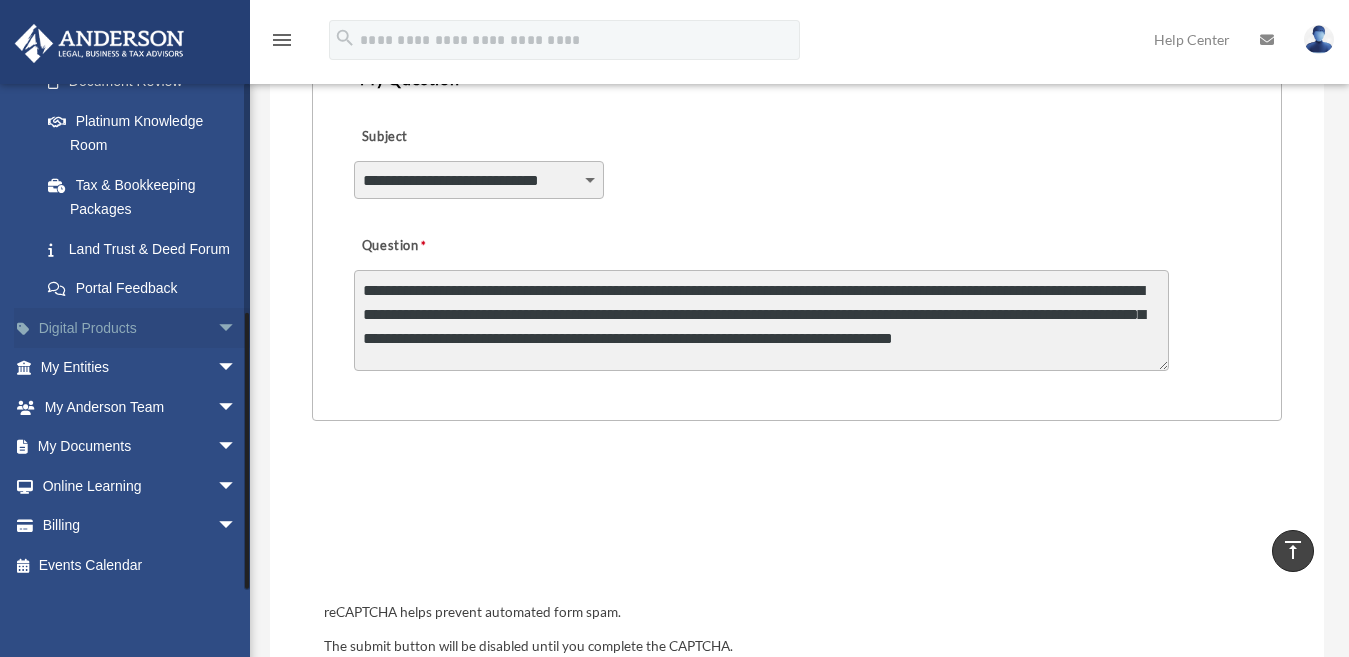 scroll, scrollTop: 407, scrollLeft: 0, axis: vertical 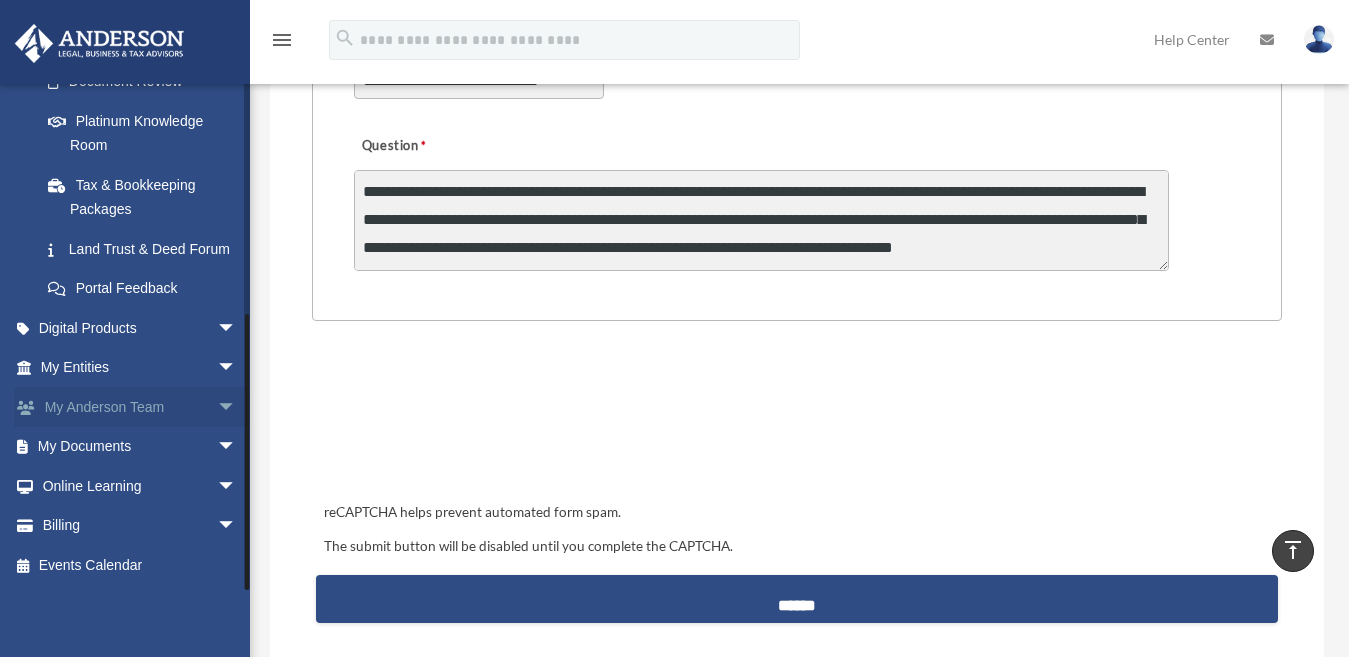 click on "My Anderson Team arrow_drop_down" at bounding box center [140, 407] 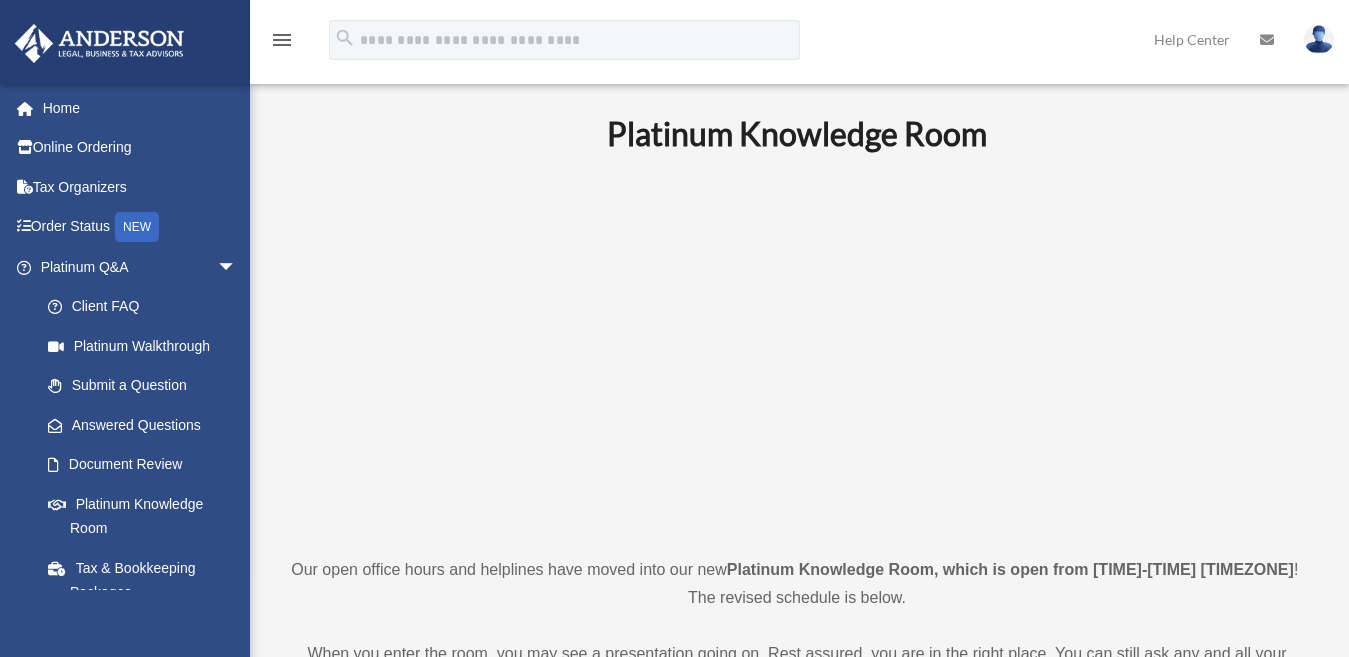 scroll, scrollTop: 0, scrollLeft: 0, axis: both 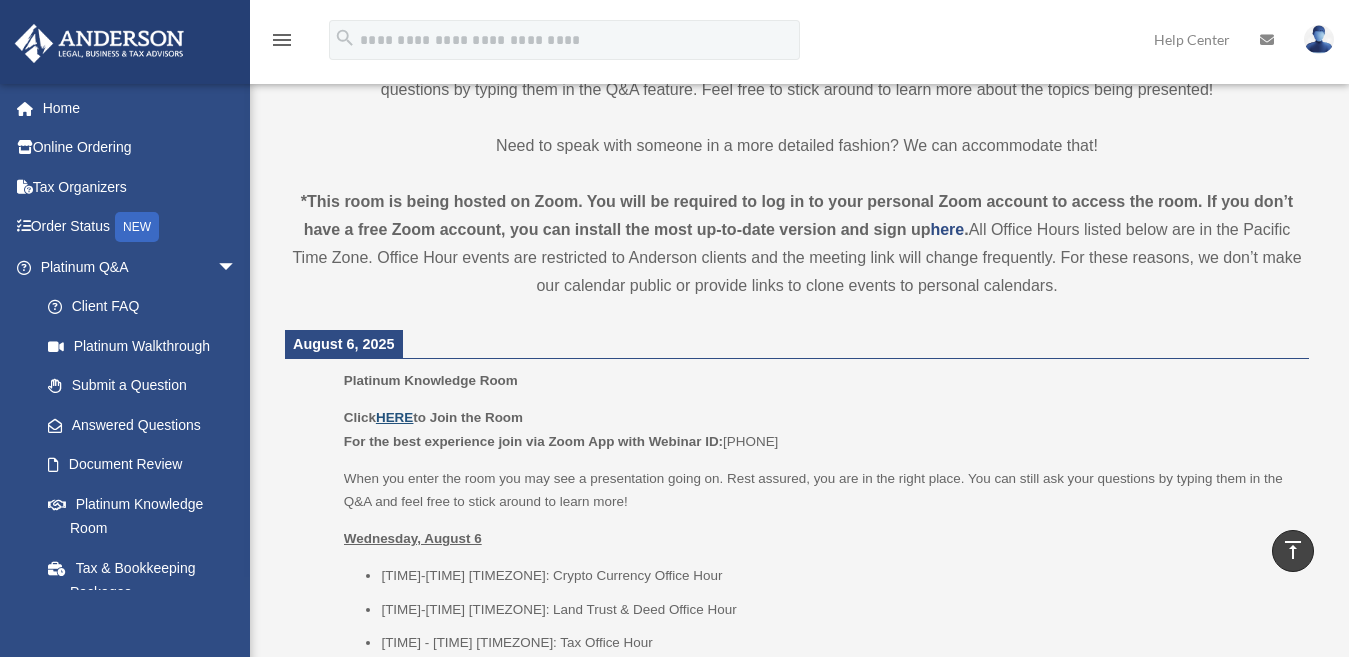 click on "HERE" at bounding box center [394, 417] 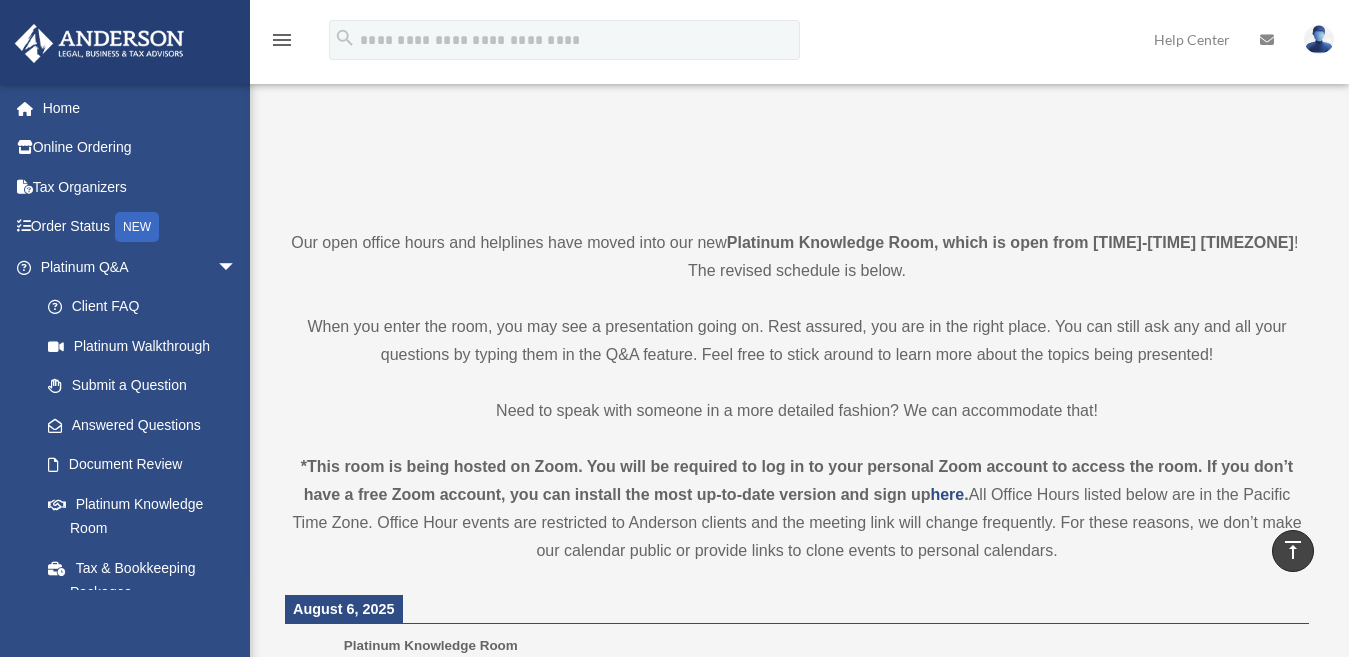 scroll, scrollTop: 316, scrollLeft: 0, axis: vertical 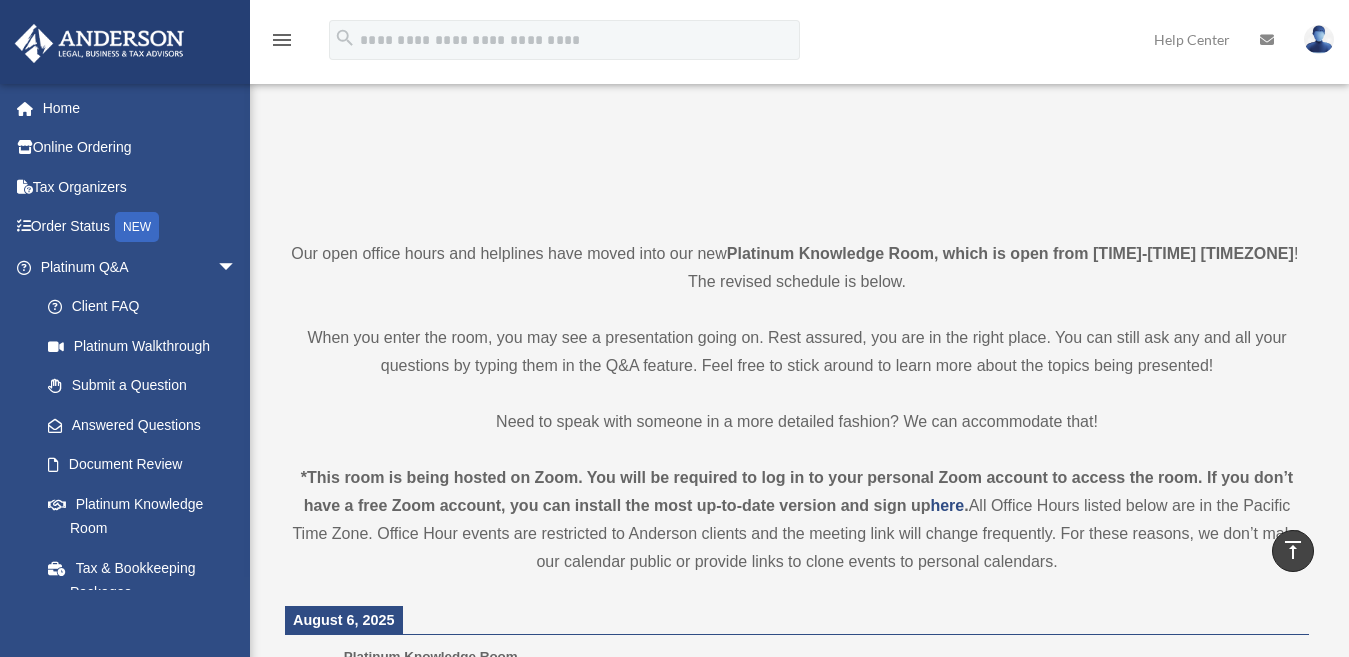 click at bounding box center [797, 38] 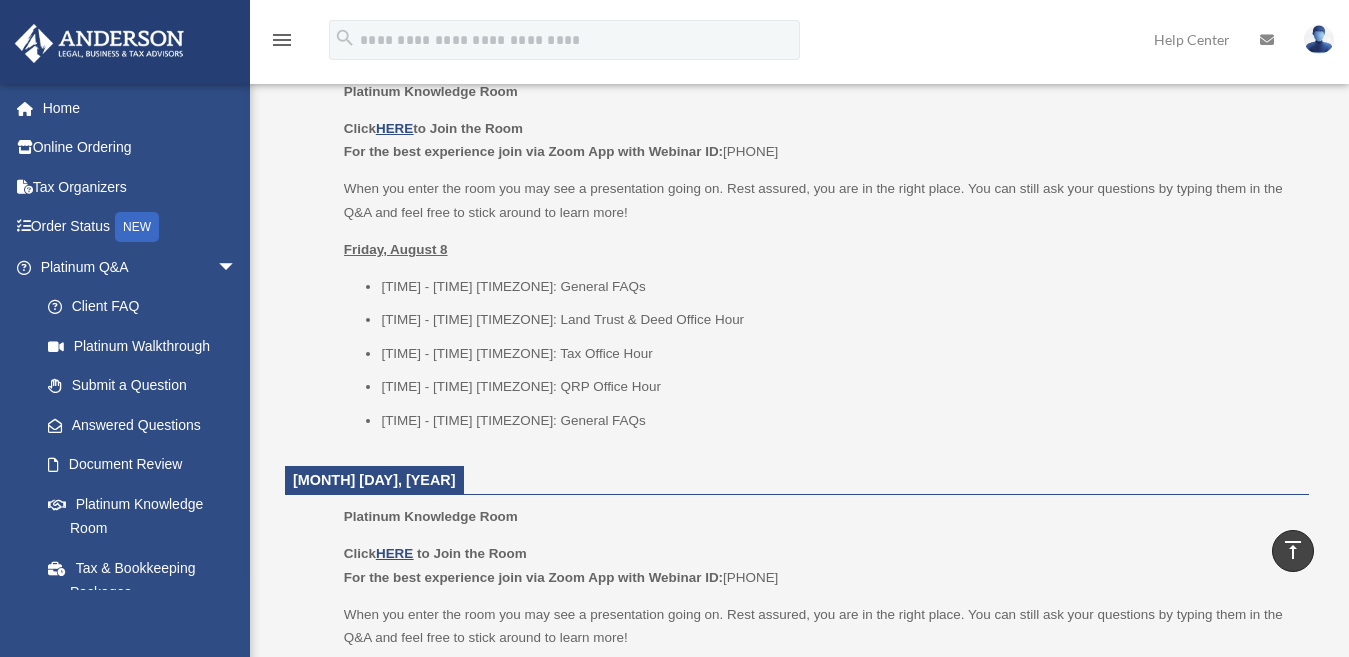 scroll, scrollTop: 316, scrollLeft: 0, axis: vertical 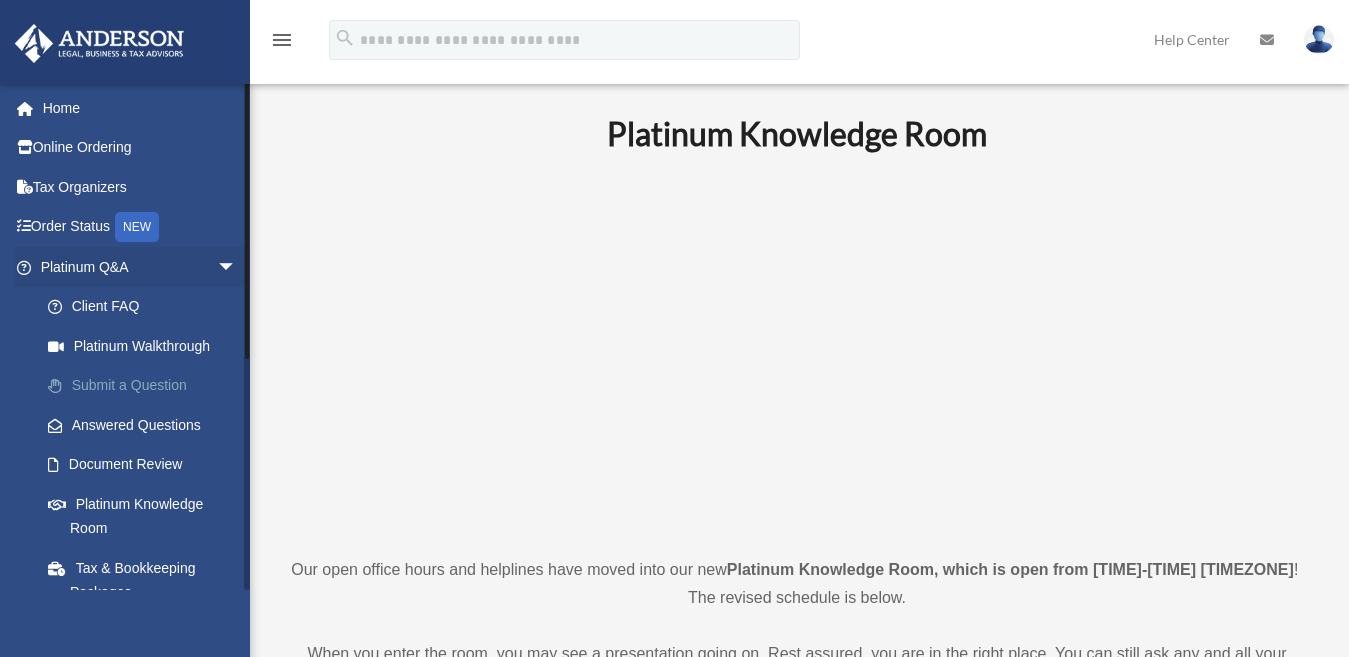 click on "Submit a Question" at bounding box center (147, 386) 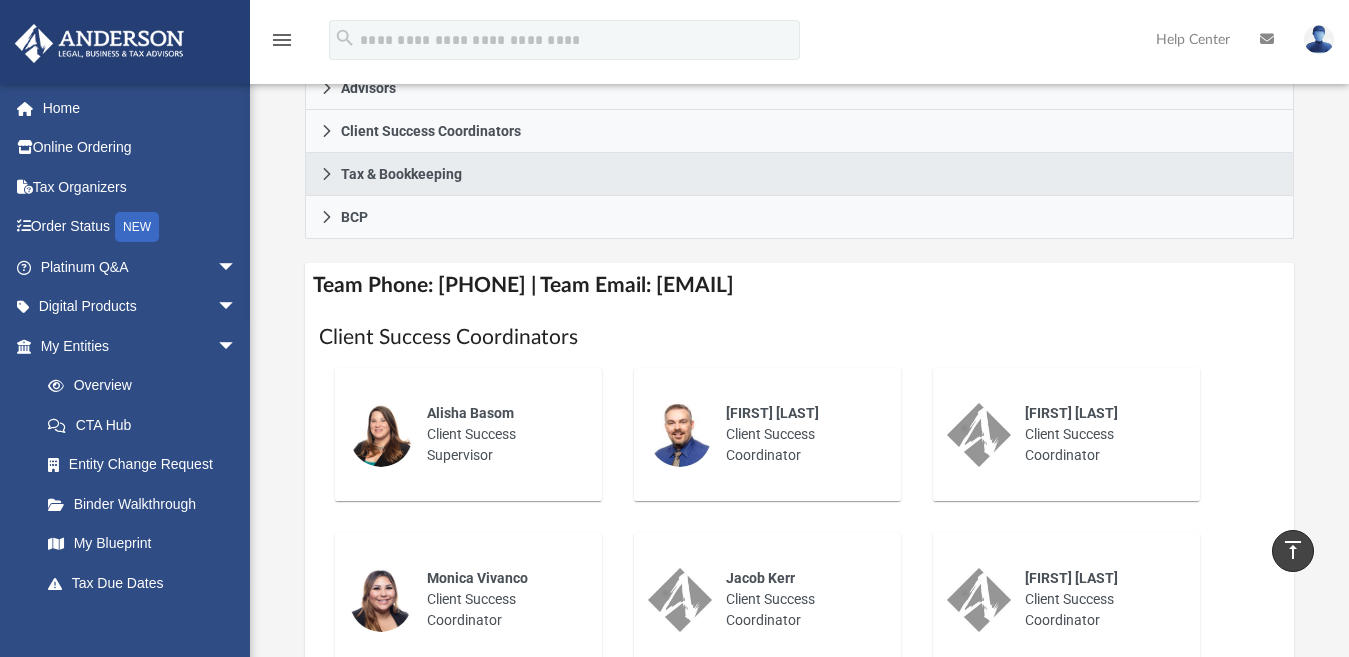 scroll, scrollTop: 700, scrollLeft: 0, axis: vertical 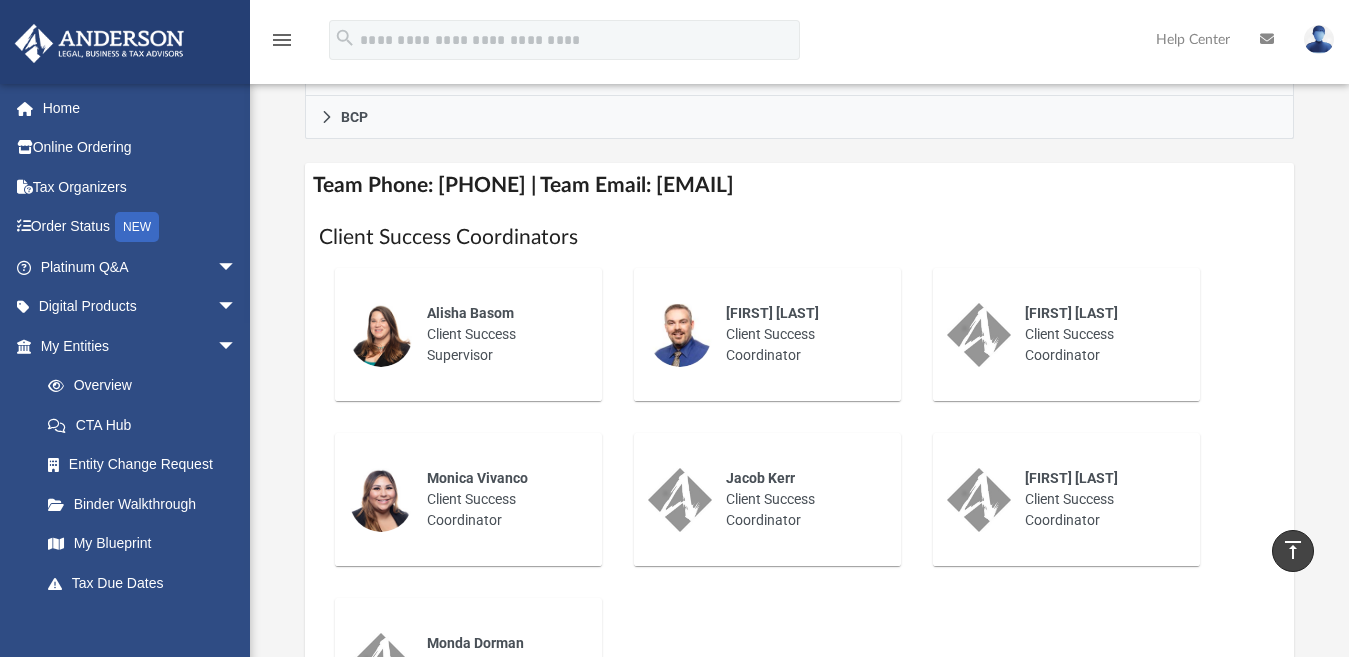 drag, startPoint x: 718, startPoint y: 213, endPoint x: 1024, endPoint y: 206, distance: 306.08005 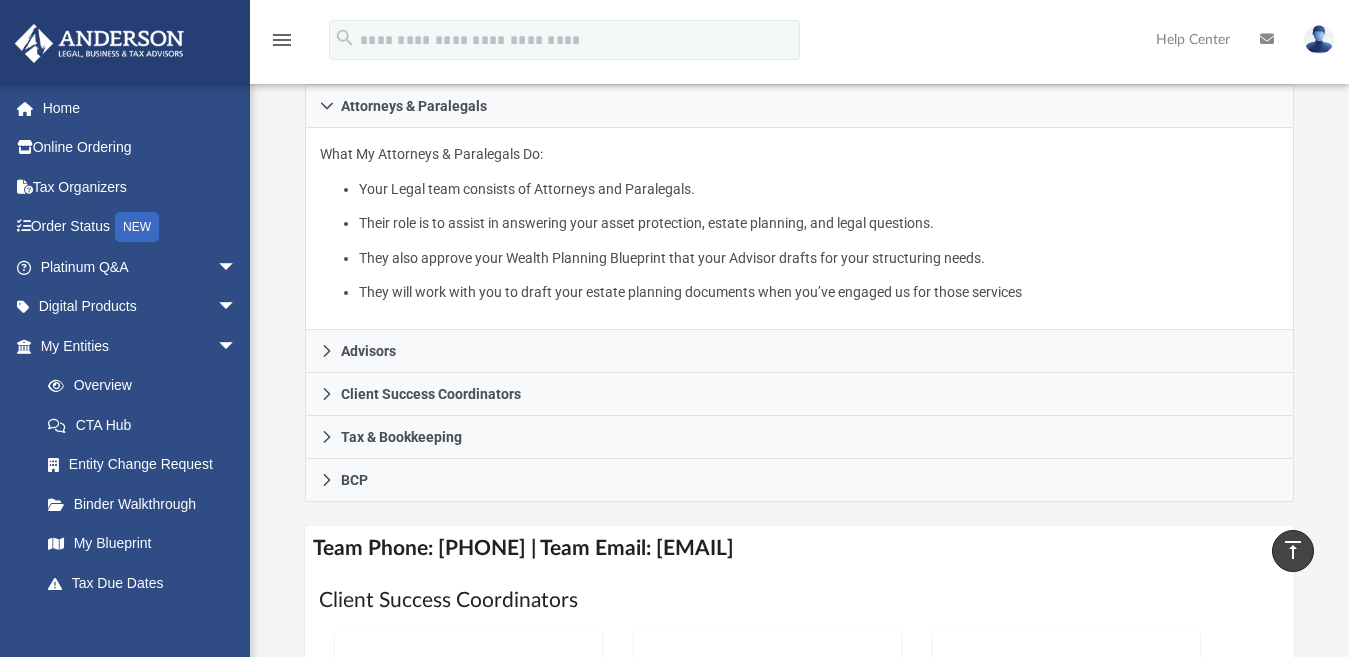 scroll, scrollTop: 333, scrollLeft: 0, axis: vertical 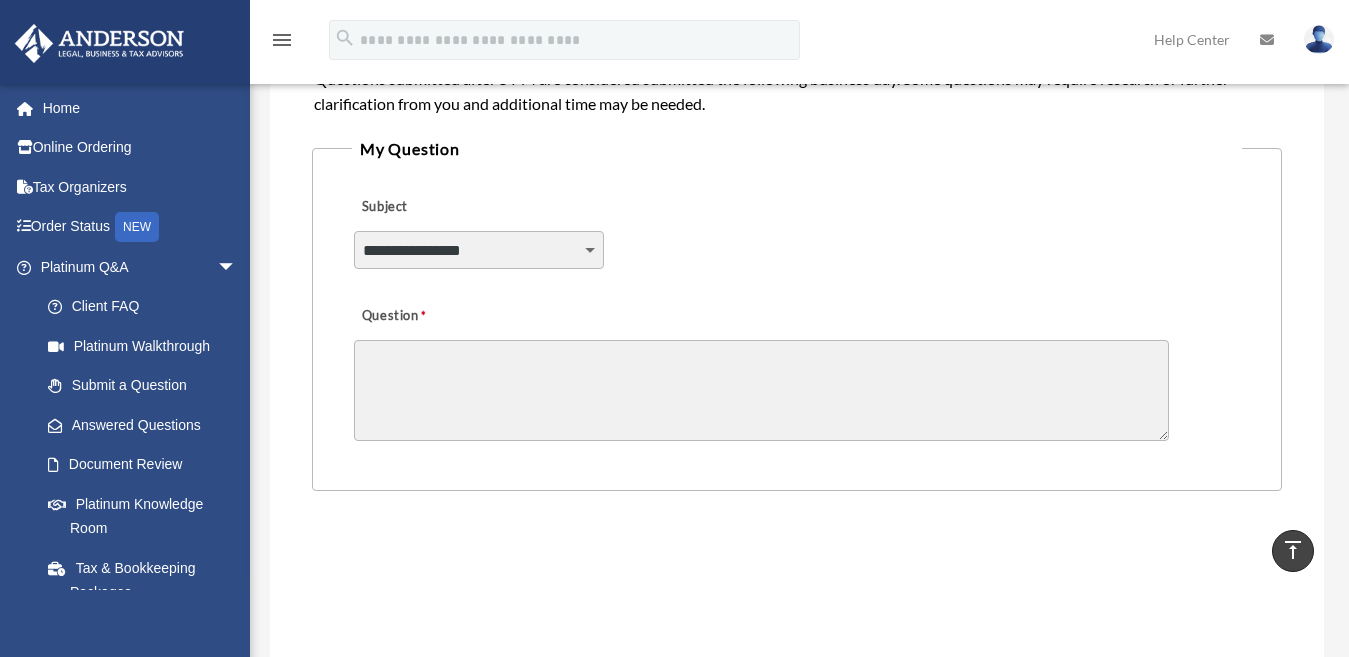 click on "Question" at bounding box center (761, 390) 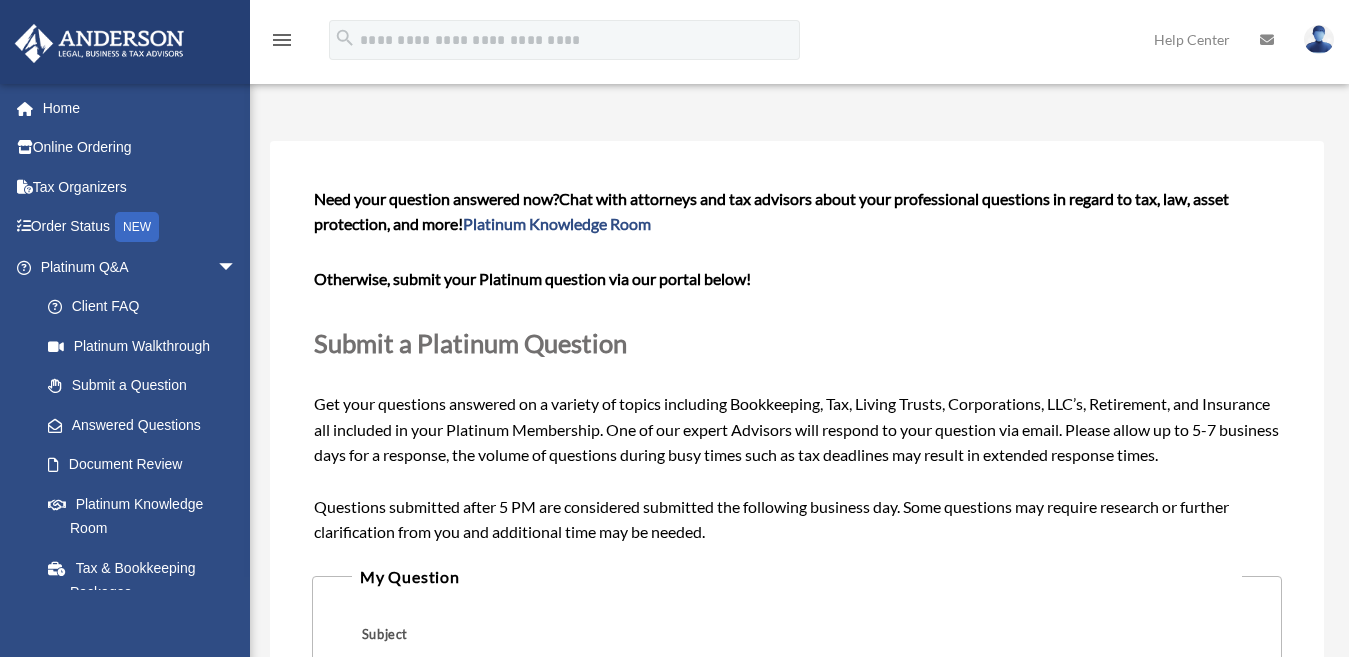 scroll, scrollTop: 0, scrollLeft: 0, axis: both 